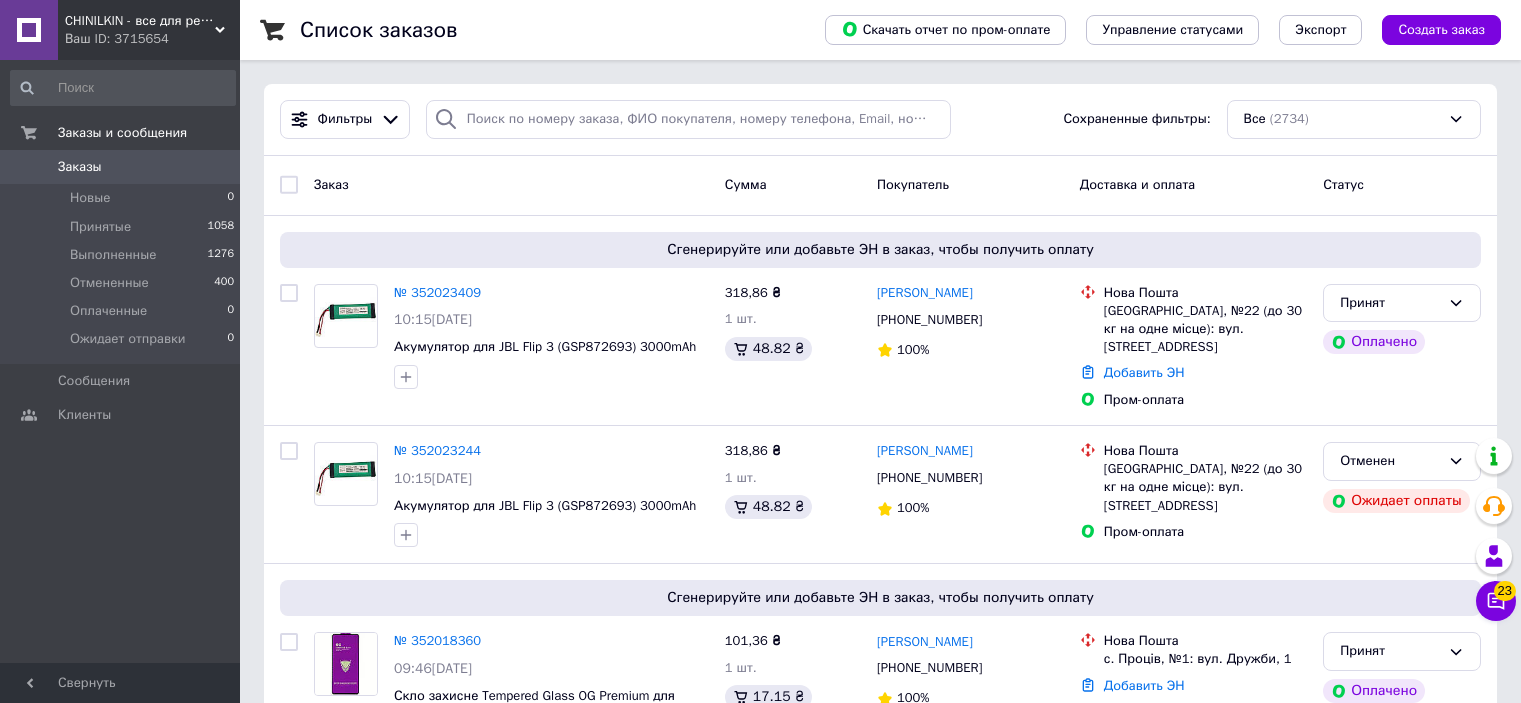 scroll, scrollTop: 0, scrollLeft: 0, axis: both 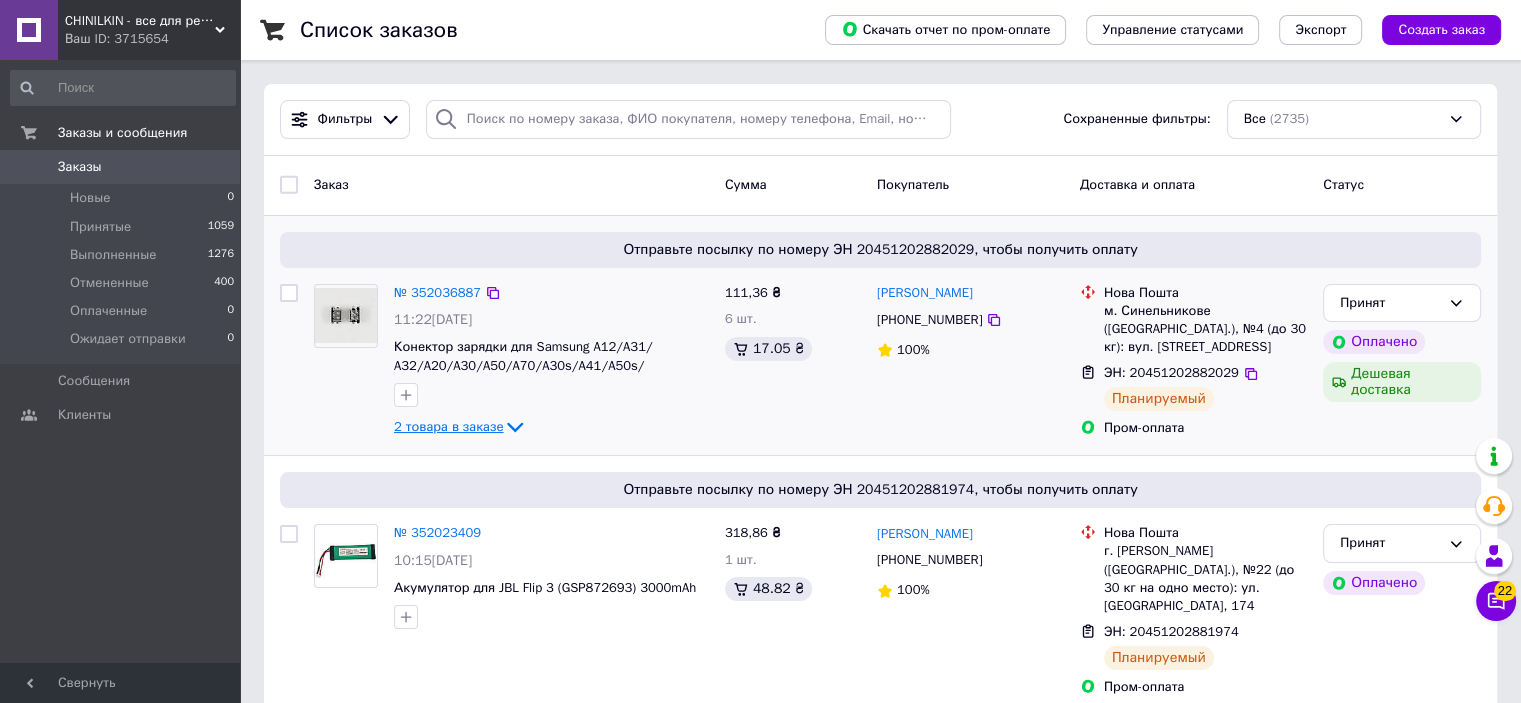 click on "2 товара в заказе" at bounding box center [448, 426] 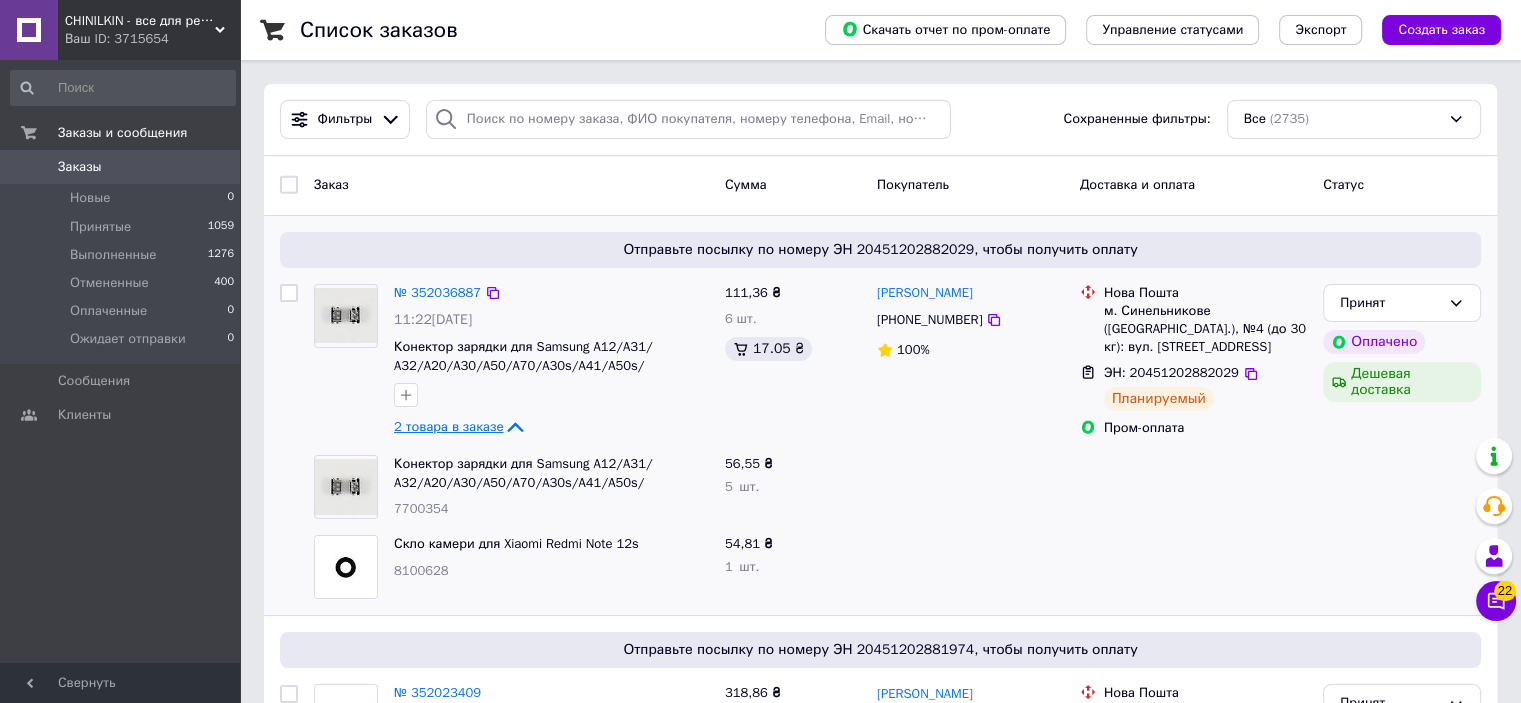 click on "2 товара в заказе" at bounding box center (448, 426) 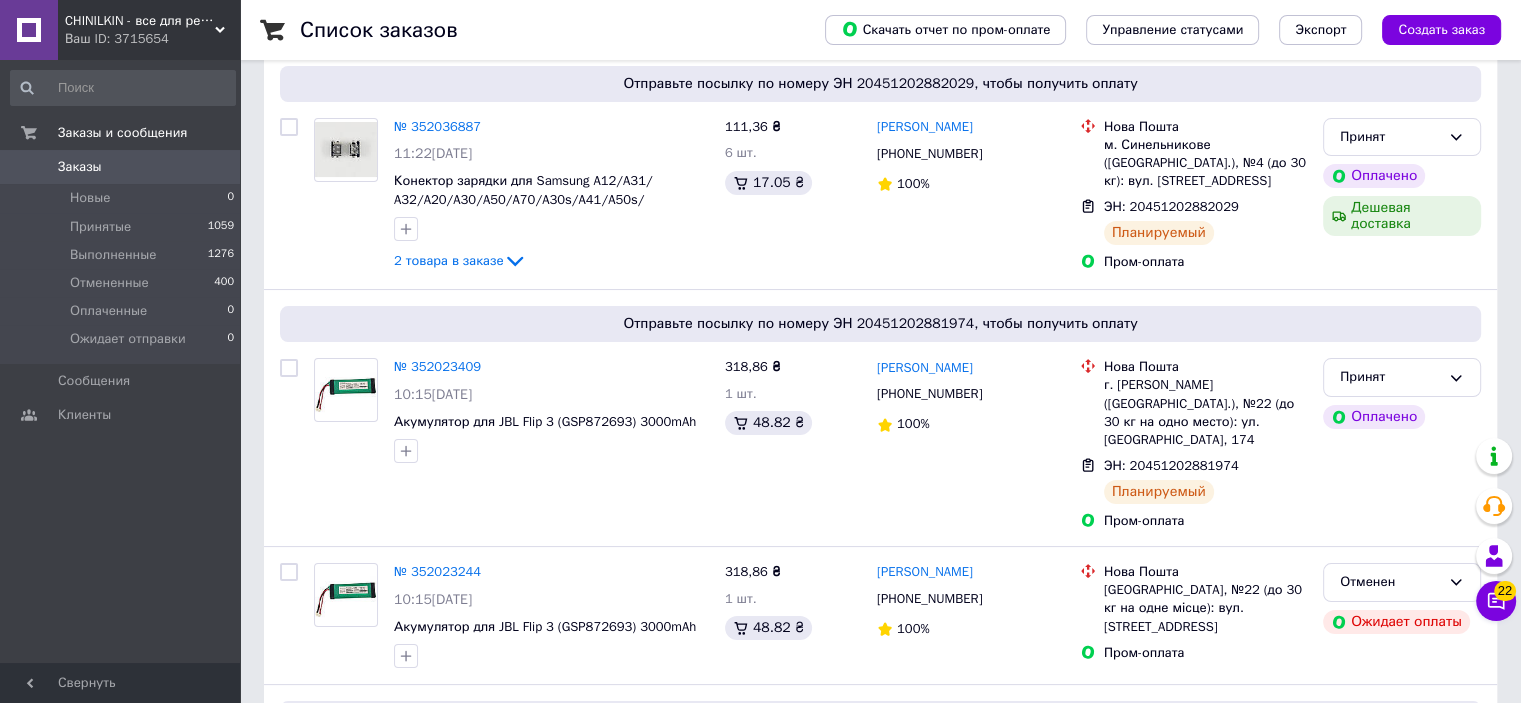 scroll, scrollTop: 0, scrollLeft: 0, axis: both 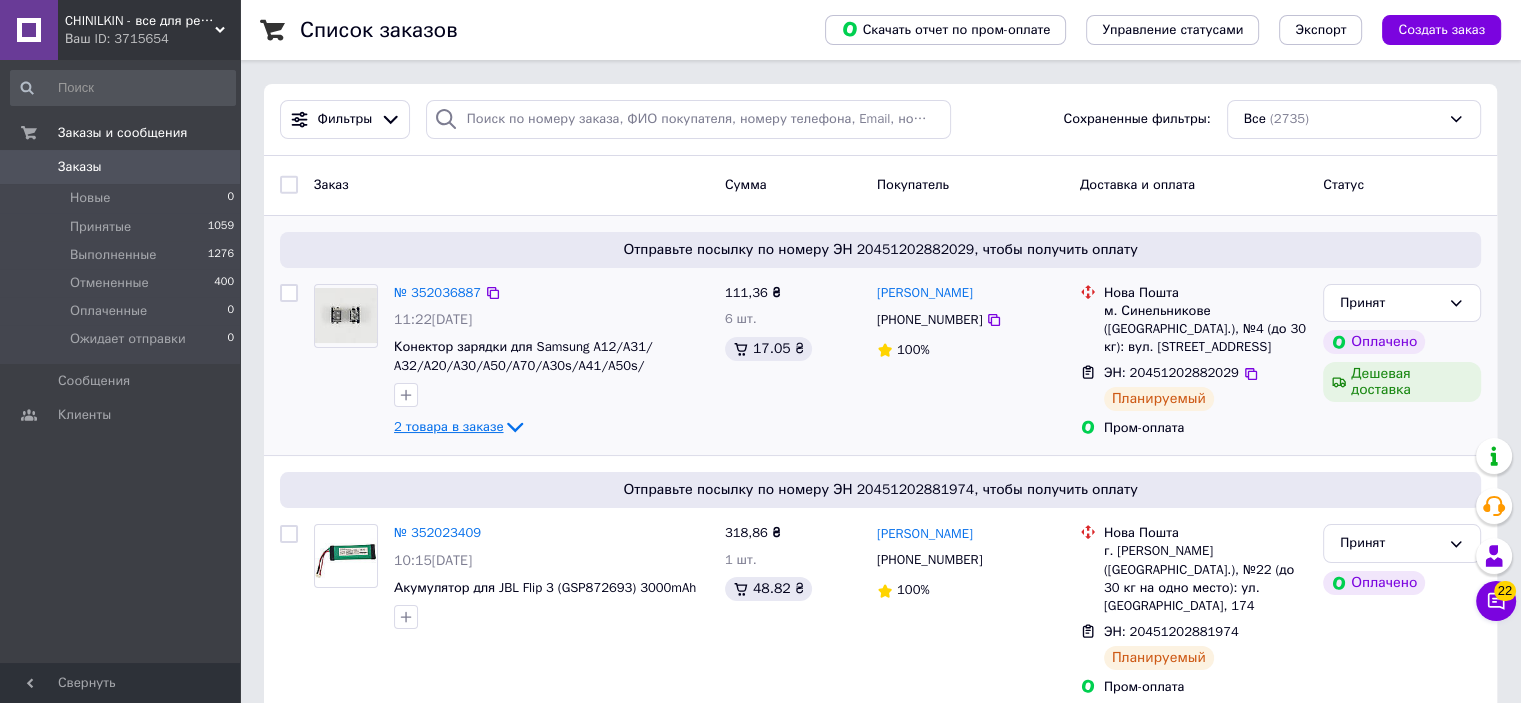 click on "2 товара в заказе" at bounding box center [448, 426] 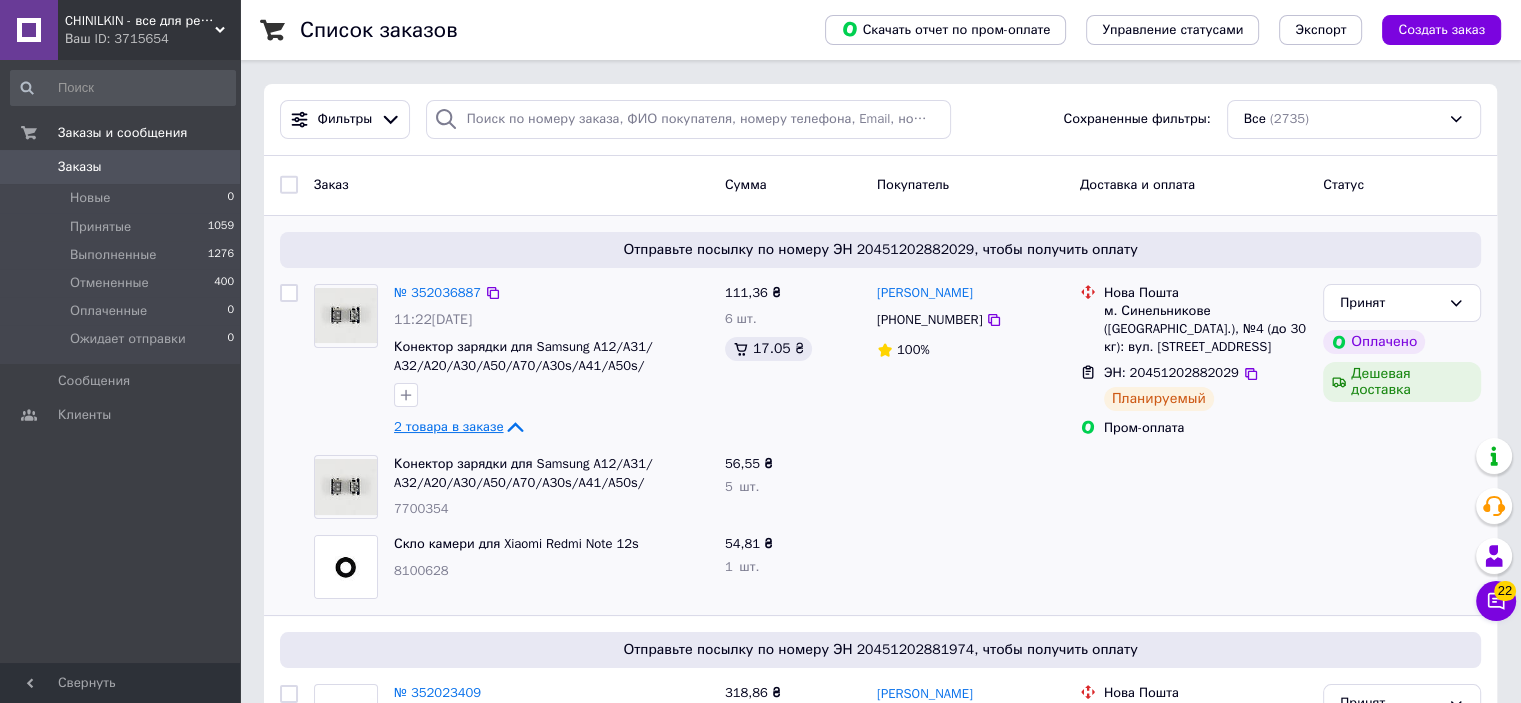 click on "2 товара в заказе" at bounding box center [448, 426] 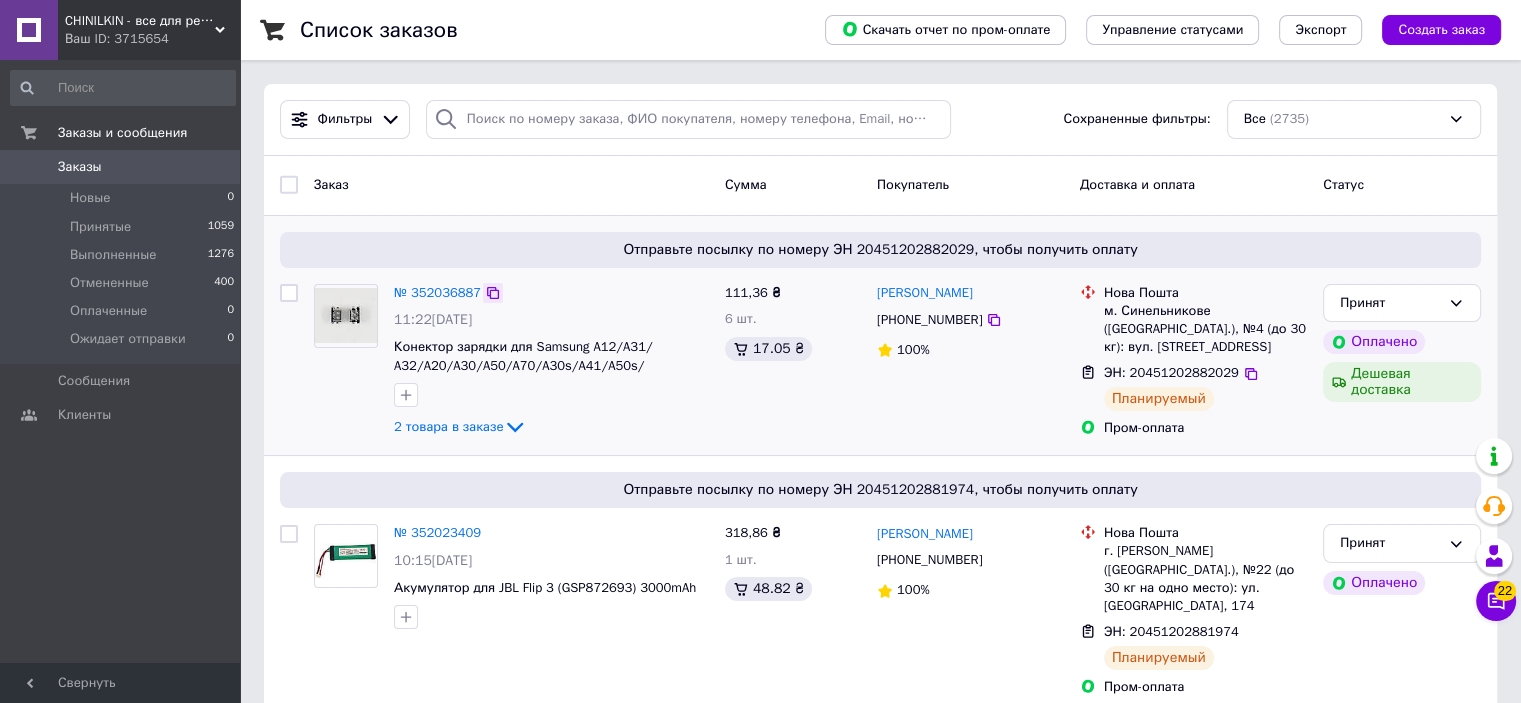 click 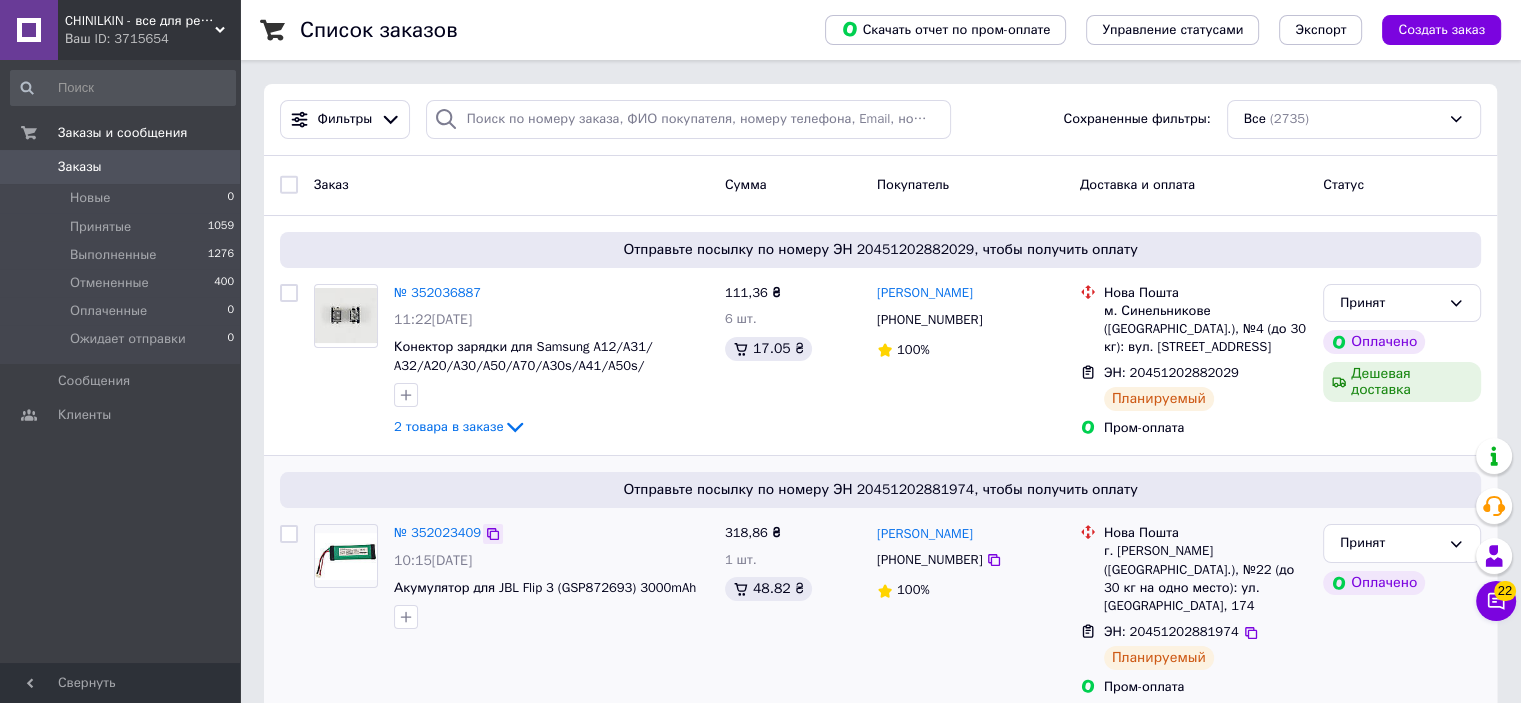 click 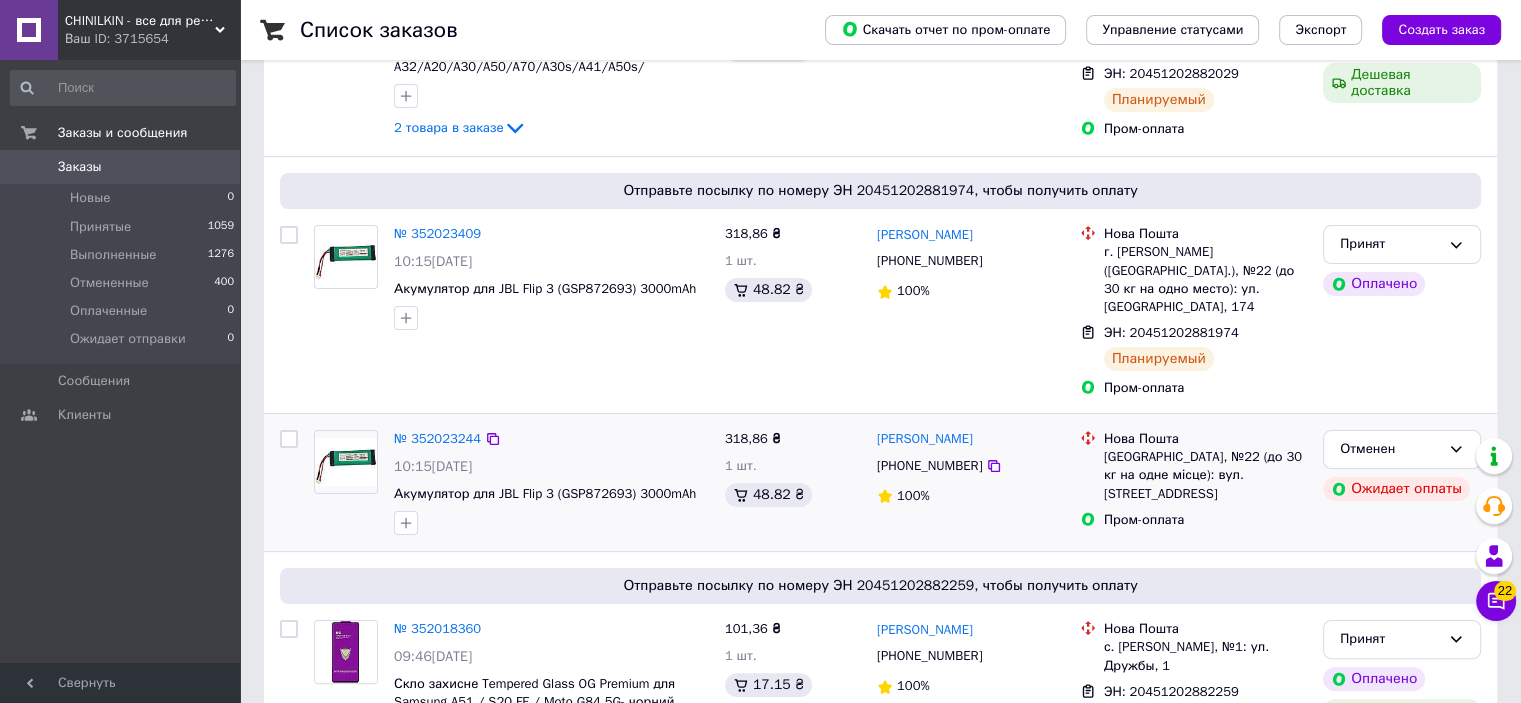 scroll, scrollTop: 500, scrollLeft: 0, axis: vertical 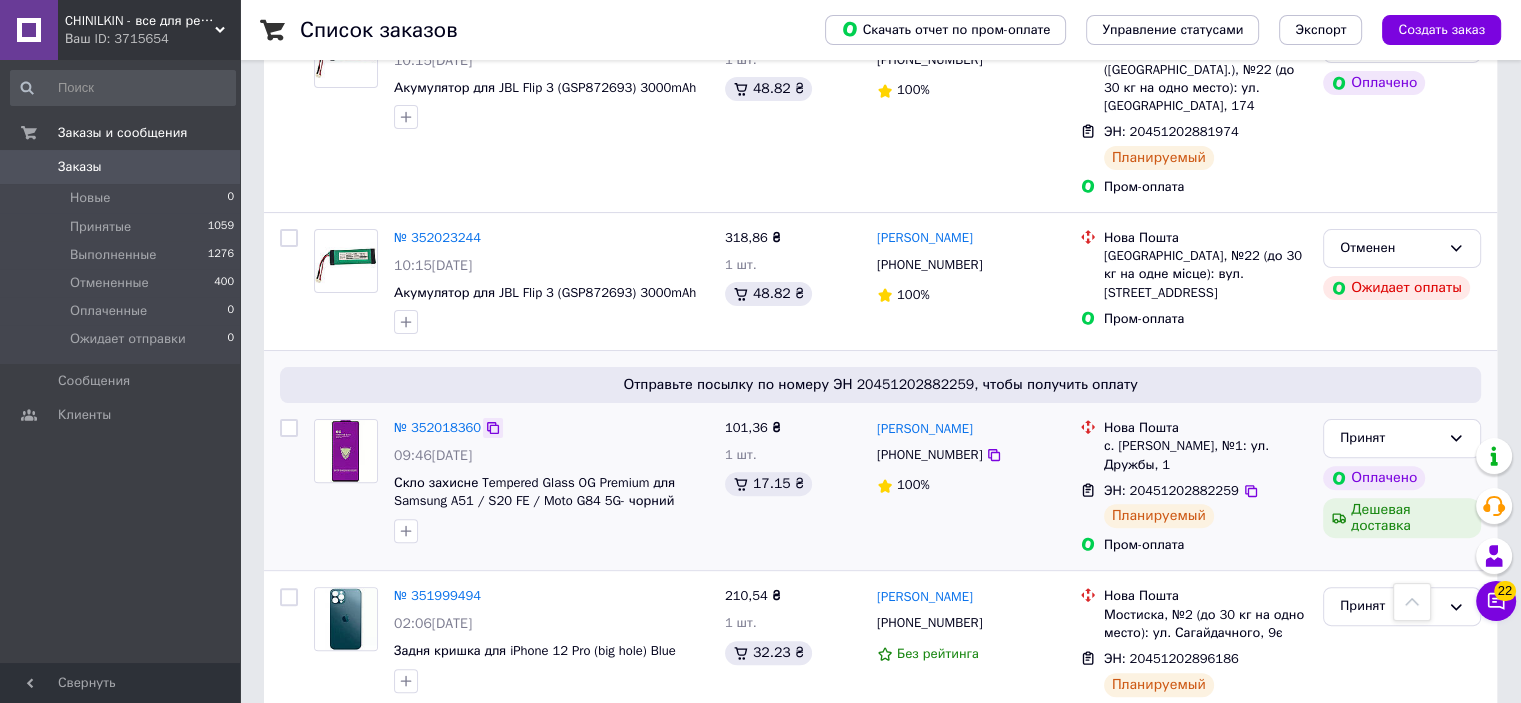 click 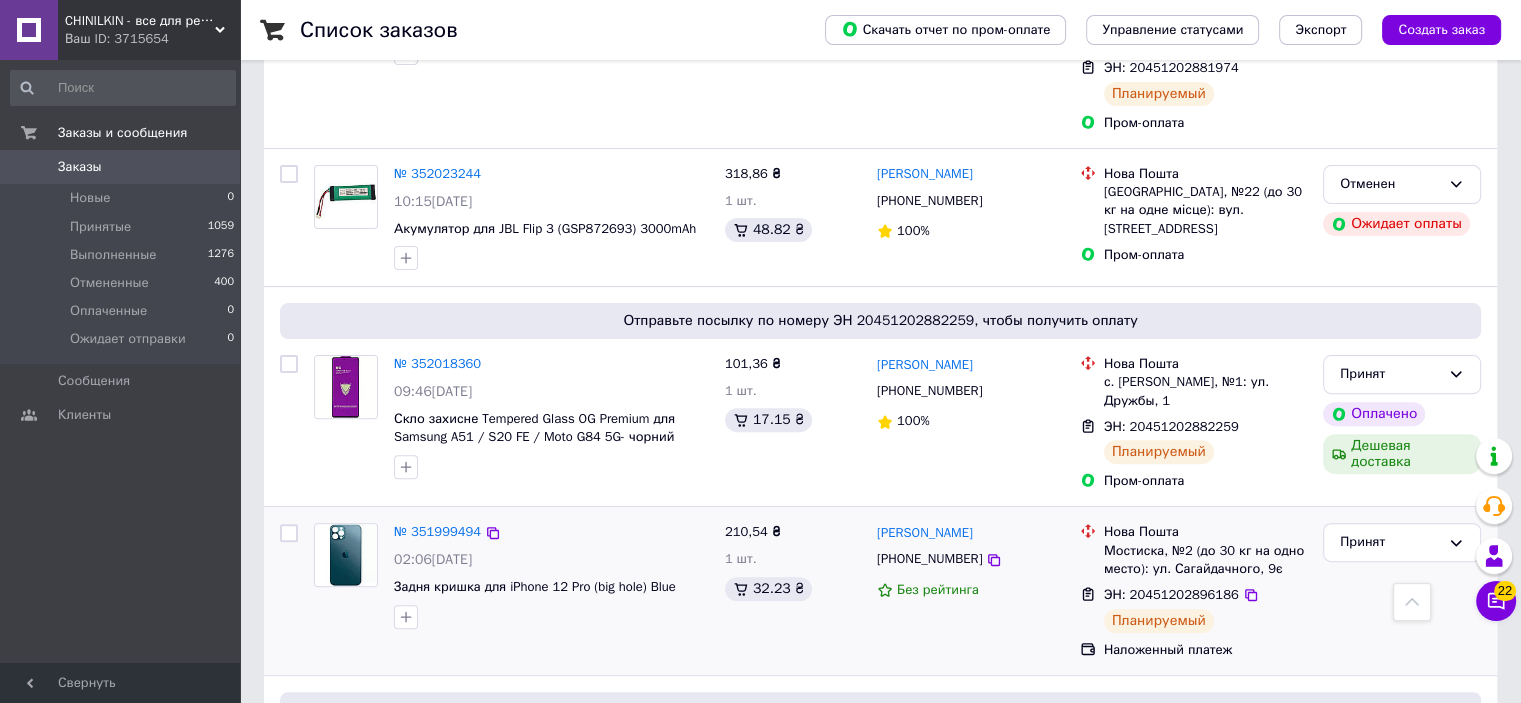 scroll, scrollTop: 600, scrollLeft: 0, axis: vertical 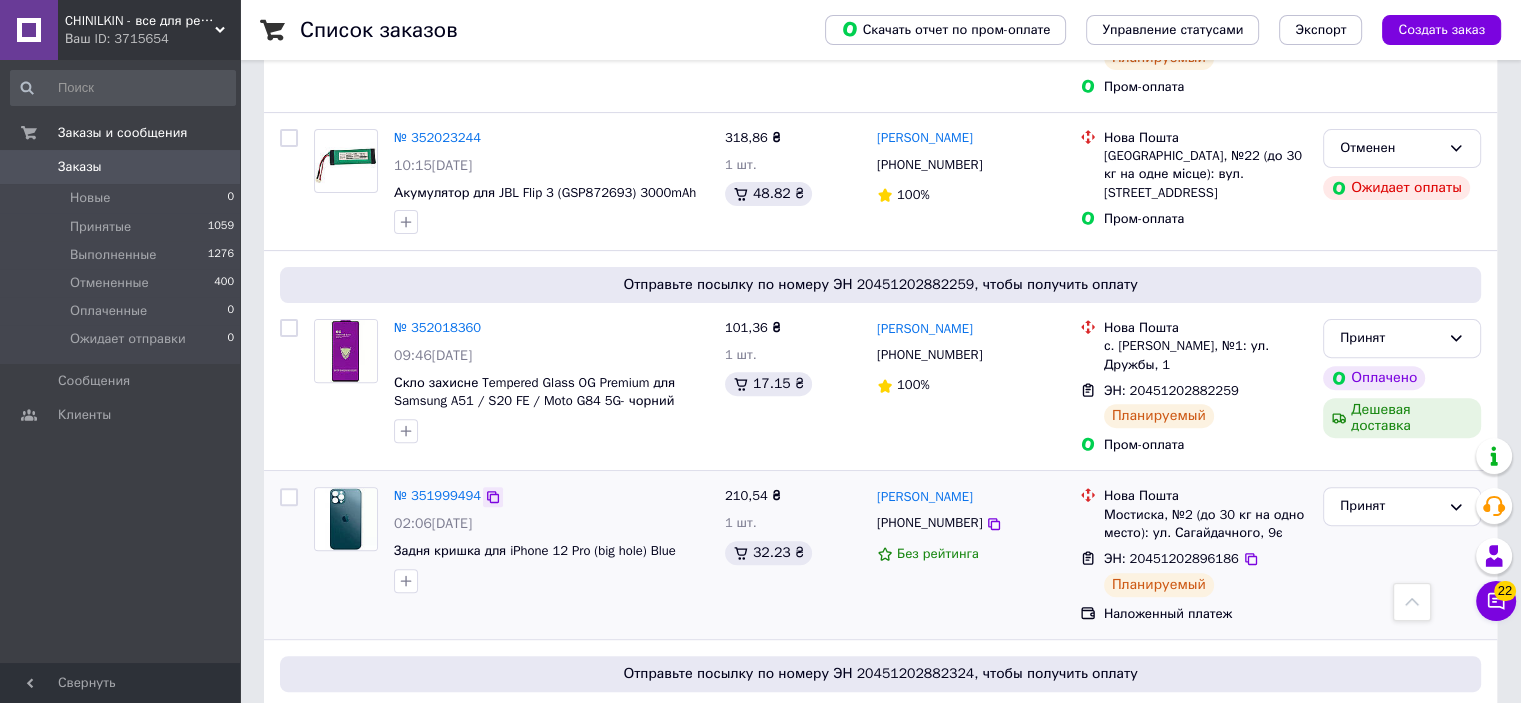 click 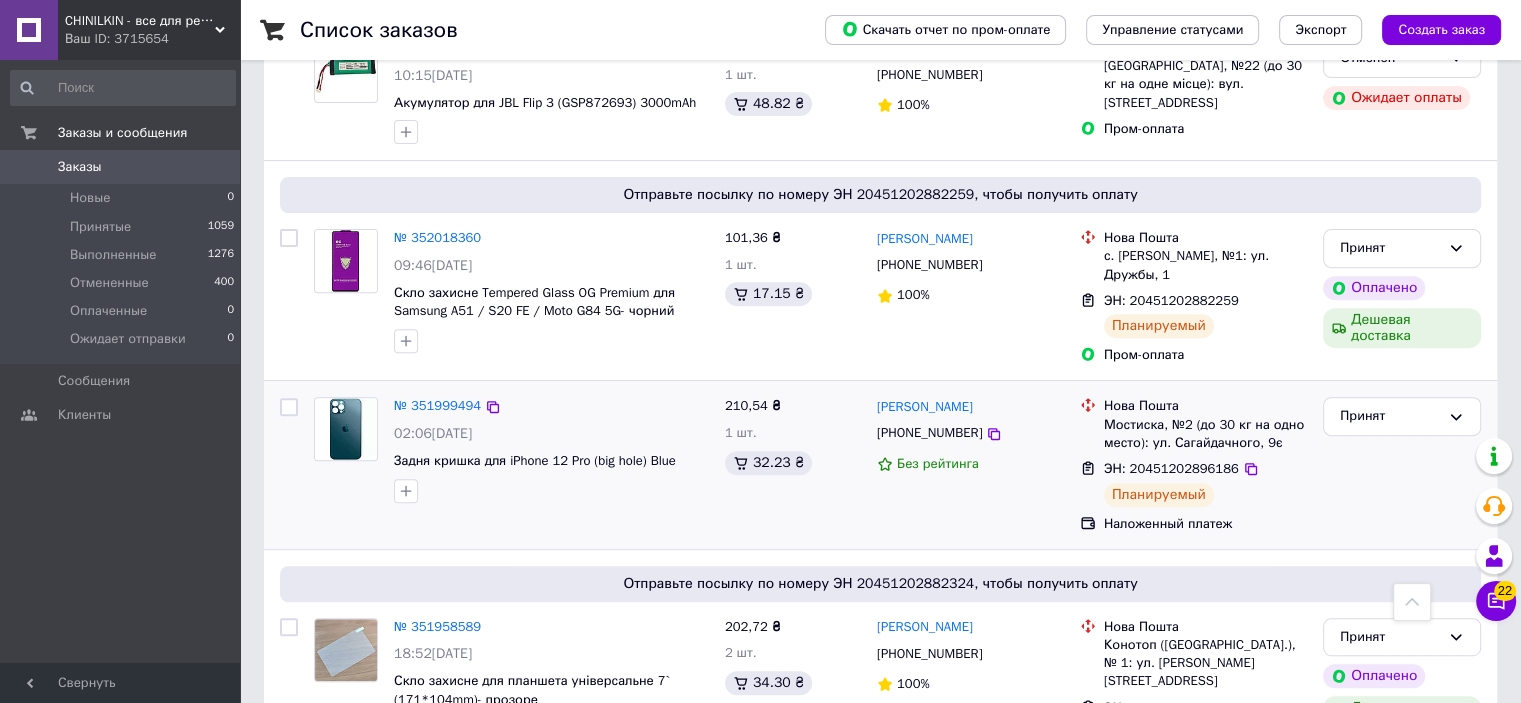 scroll, scrollTop: 900, scrollLeft: 0, axis: vertical 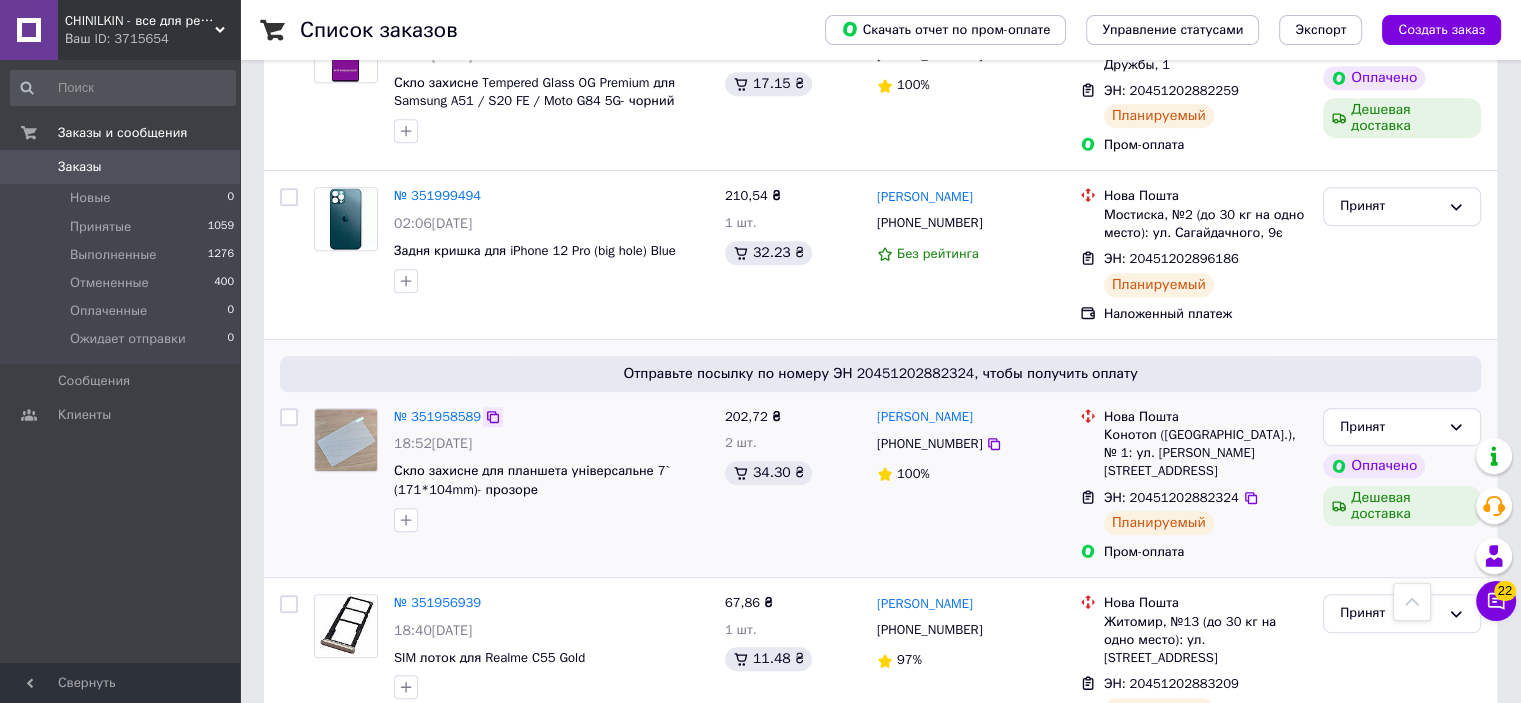 click 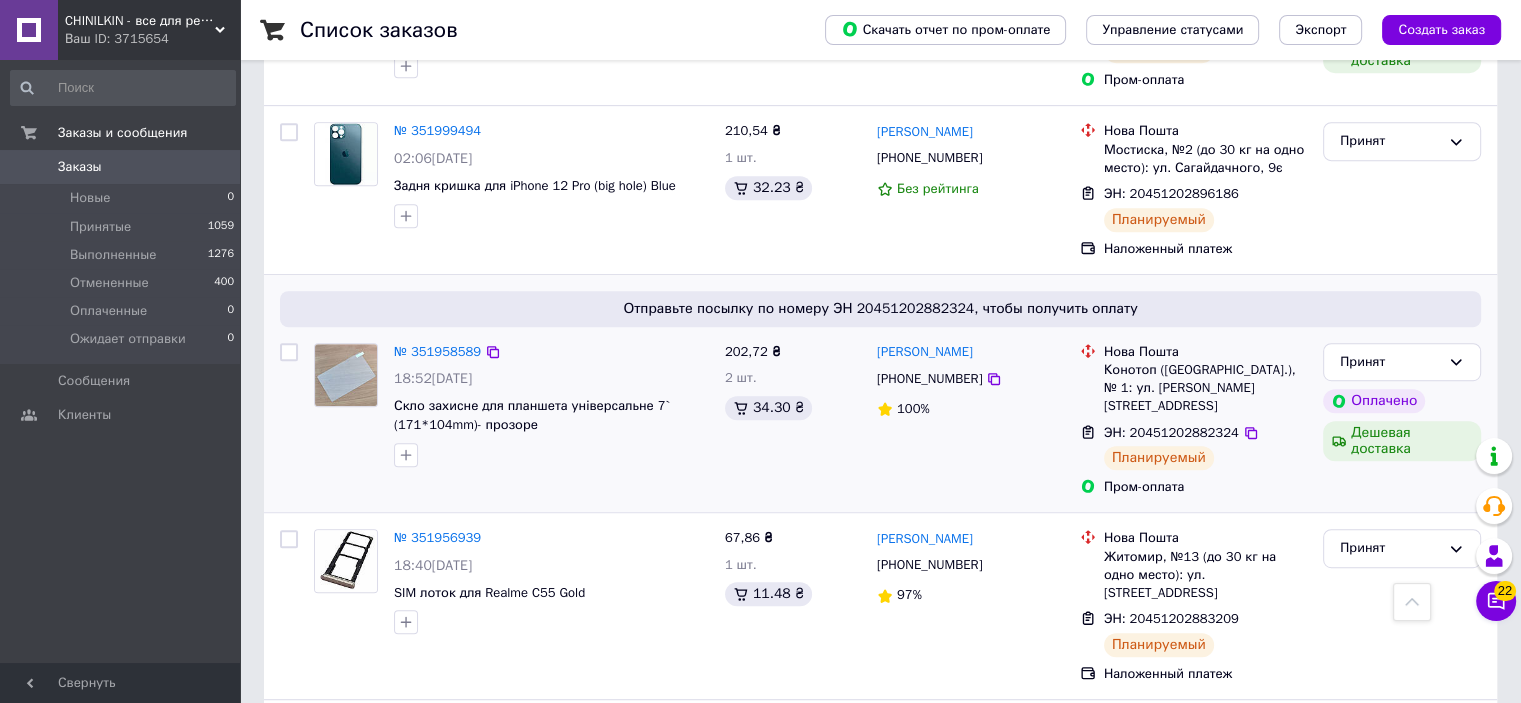 scroll, scrollTop: 1000, scrollLeft: 0, axis: vertical 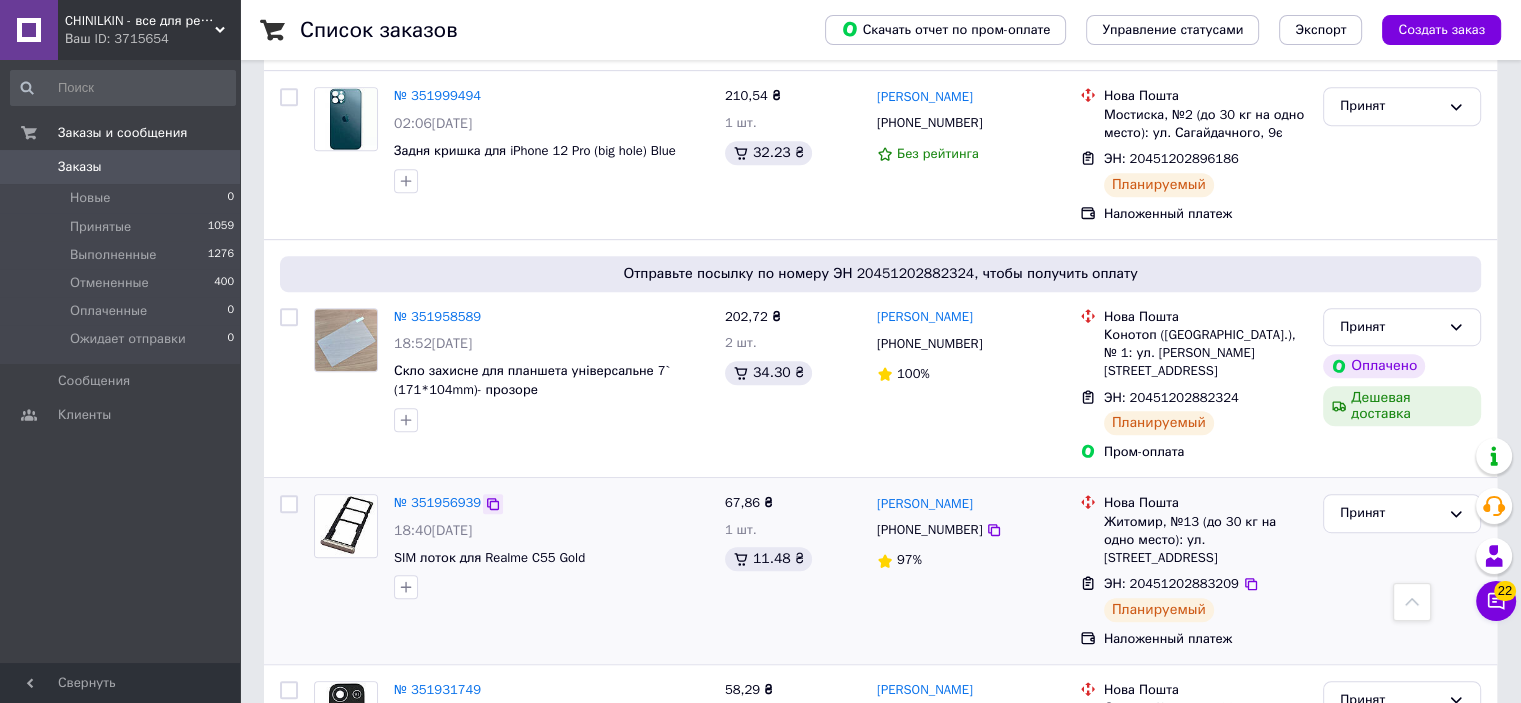 click 